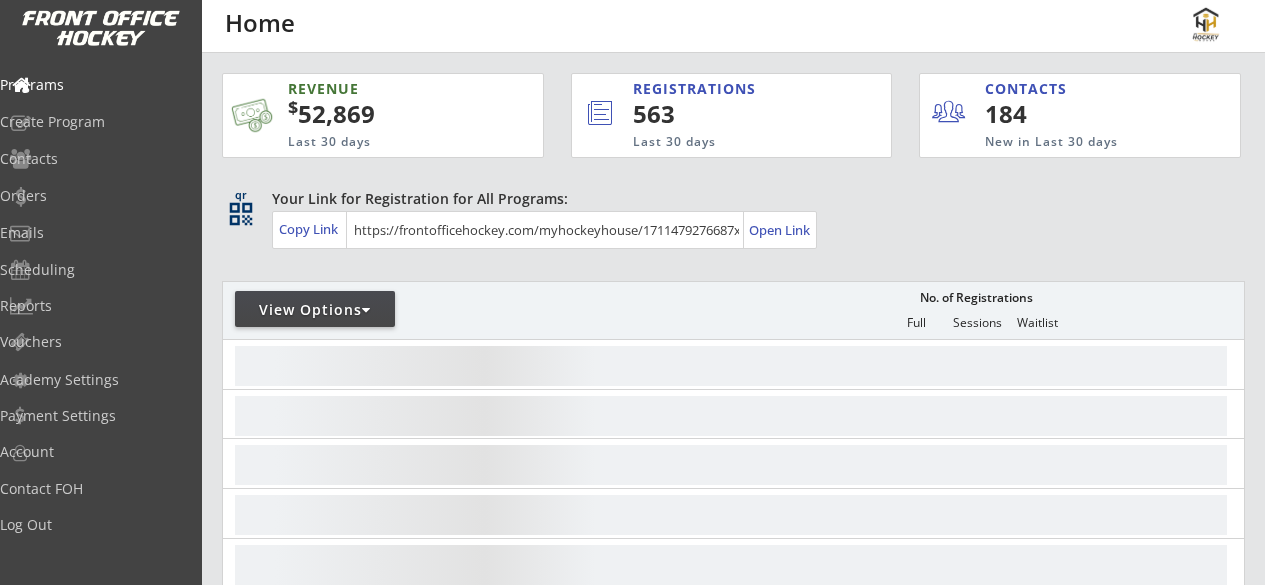 scroll, scrollTop: 0, scrollLeft: 0, axis: both 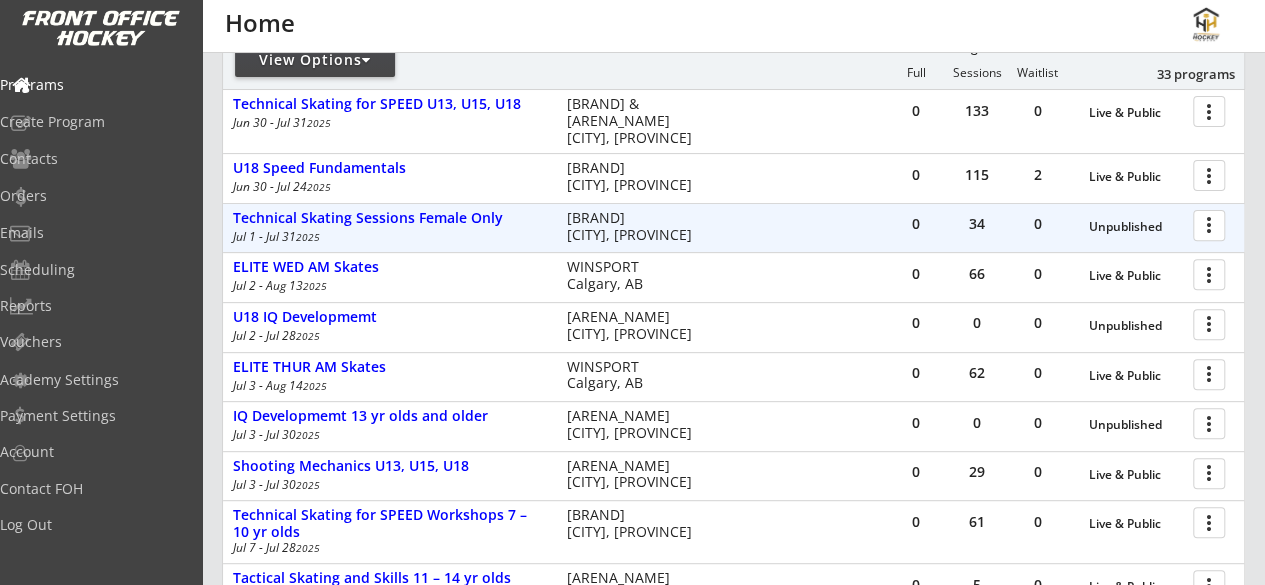 click at bounding box center (1212, 224) 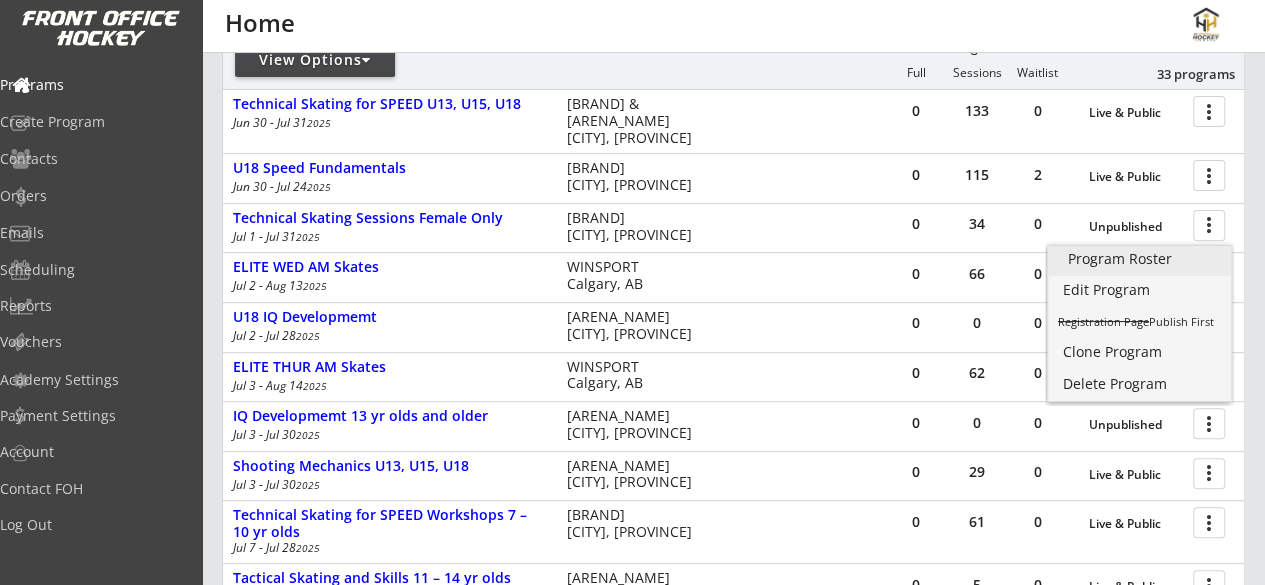 click on "Program Roster" at bounding box center (1140, 259) 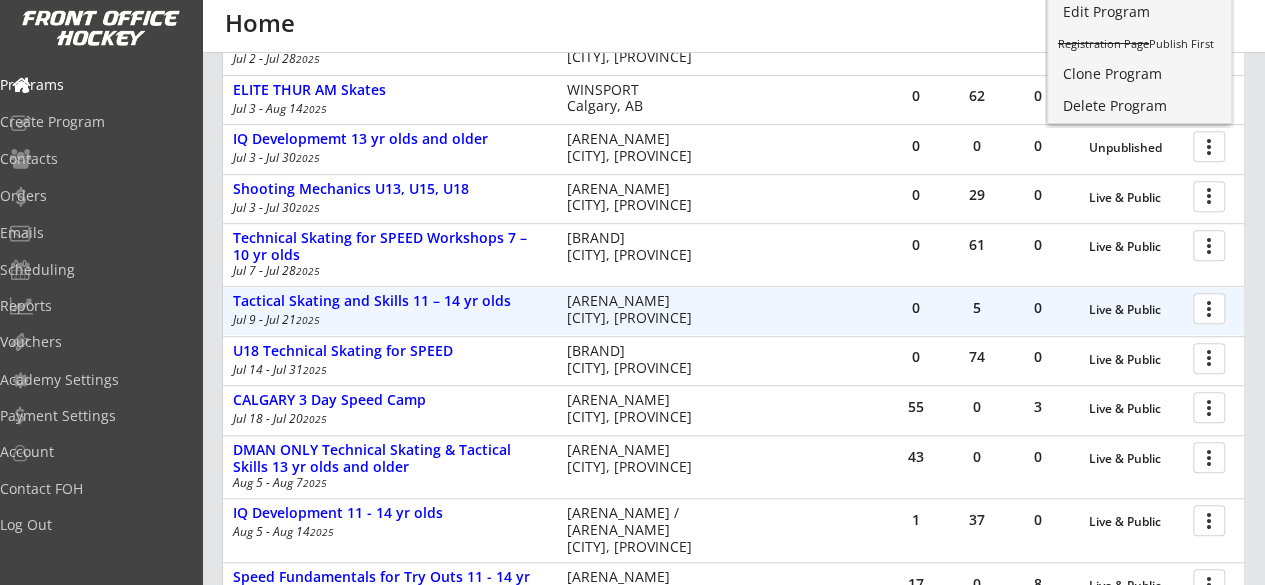 scroll, scrollTop: 528, scrollLeft: 0, axis: vertical 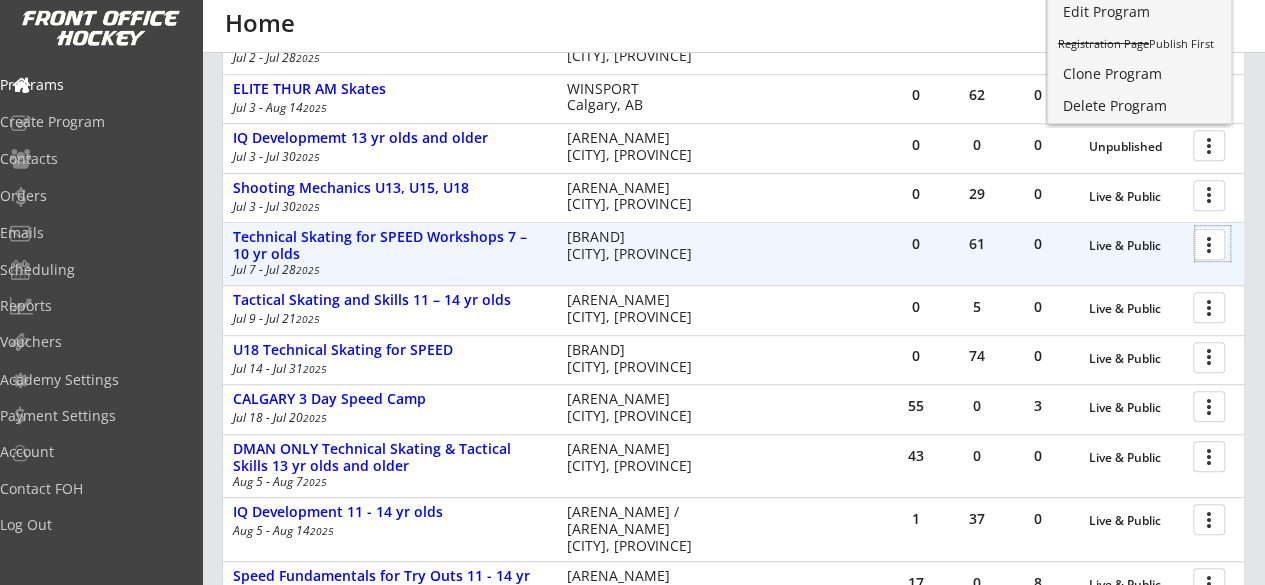 click at bounding box center (1212, 243) 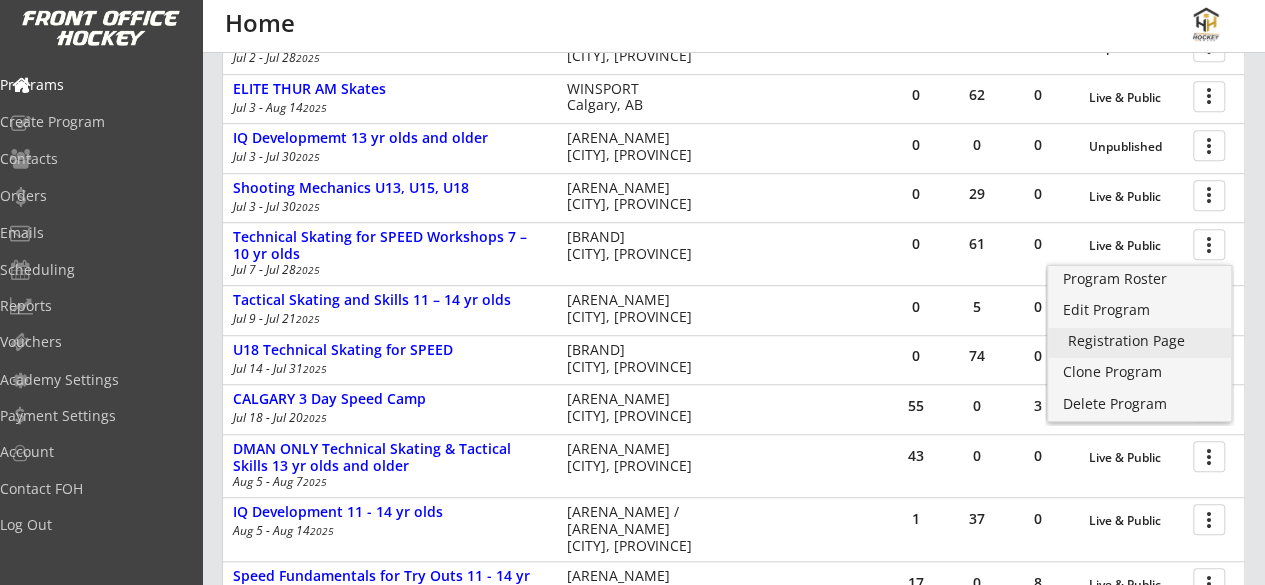 click on "Registration Page" at bounding box center [1140, 343] 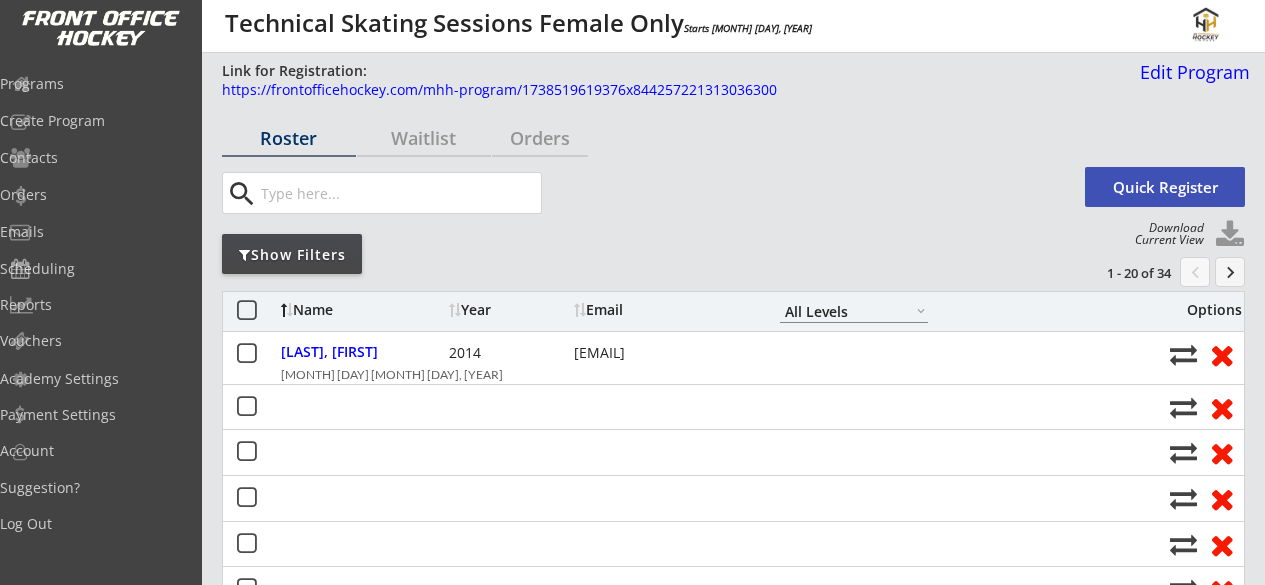 scroll, scrollTop: 0, scrollLeft: 0, axis: both 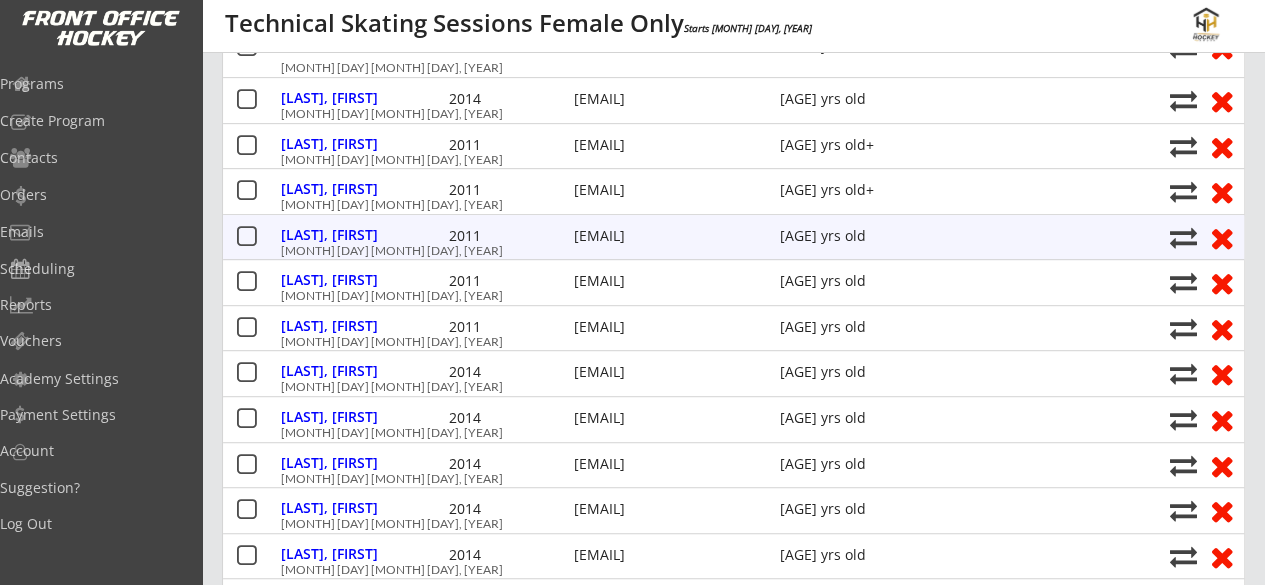 click at bounding box center (246, 237) 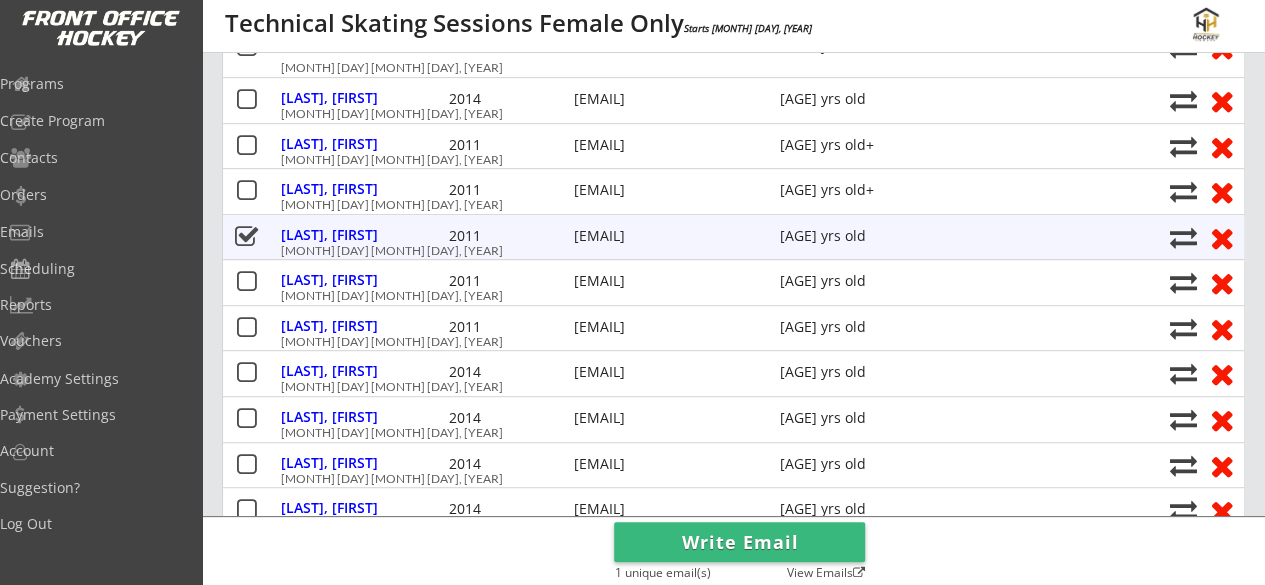 click at bounding box center [1183, 237] 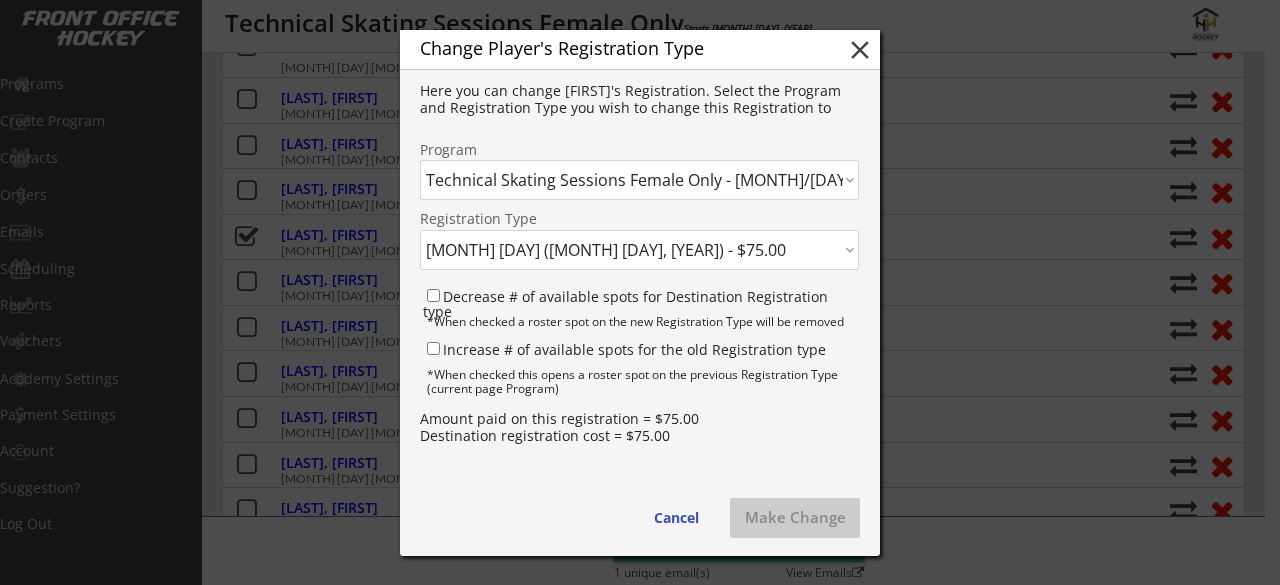 click on "Click here...[MONTH]/[DAY]/[YEAR]" at bounding box center [639, 180] 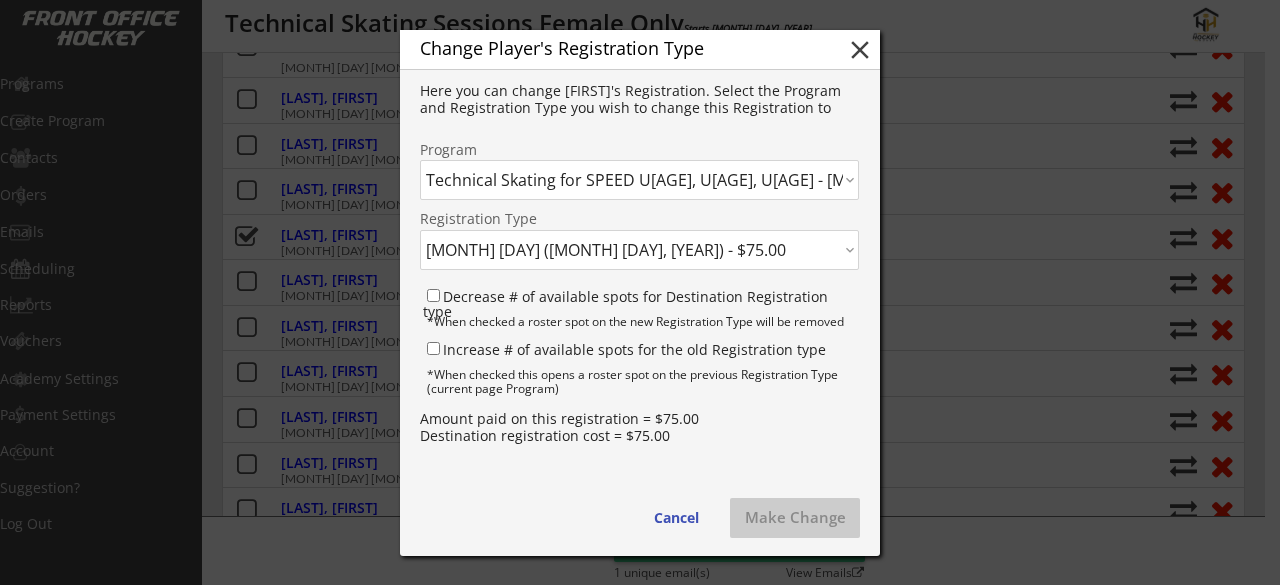 click on "Click here...[MONTH]/[DAY]/[YEAR]" at bounding box center [639, 180] 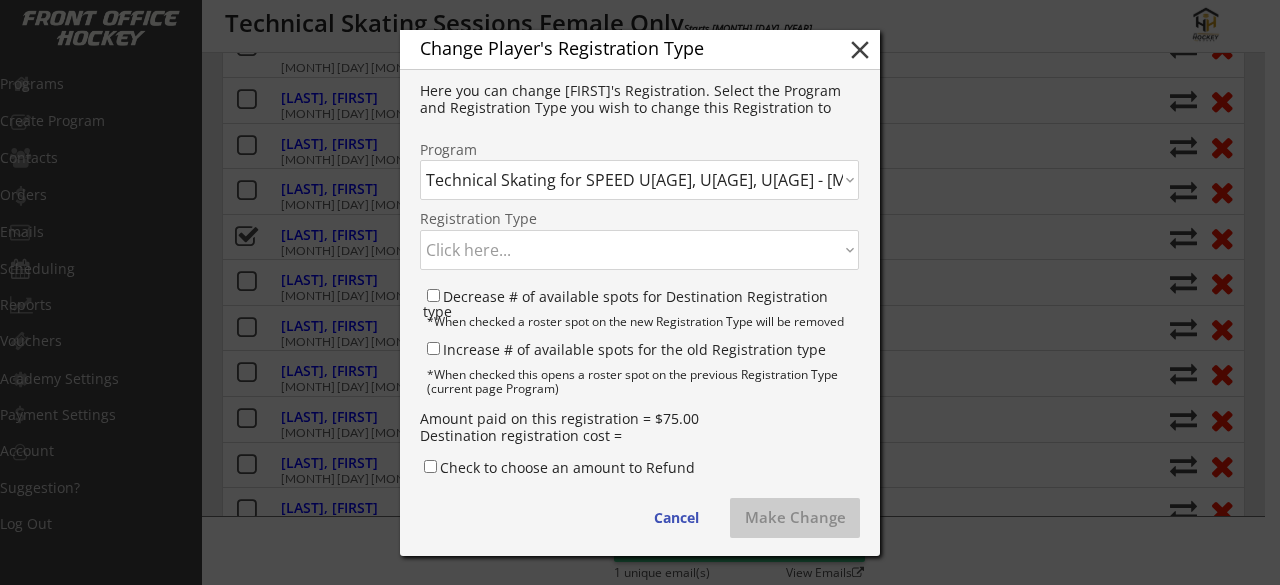 click on "Click here... [MONTH] [DAY] @ Winsport ([MONTH] [DAY], [YEAR]) - $75.00 [MONTH] [DAY] @ Winsport ([MONTH] [DAY], [YEAR]) - $75.00 [MONTH] [DAY] @ Jimmie Condon Arena ([MONTH] [DAY], [YEAR]) - $75.00 [MONTH] [DAY] @ Winsport ([MONTH] [DAY], [YEAR]) - $75.00 [MONTH] [DAY] @ Jimmie Condon Arena ([MONTH] [DAY], [YEAR]) - $75.00 [MONTH] [DAY] @ Winsport ([MONTH] [DAY], [YEAR]) - $75.00 [MONTH] [DAY] @ Jimmie Condon Arena ([MONTH] [DAY], [YEAR]) - $75.00 [MONTH] [DAY] @ Winsport ([MONTH] [DAY], [YEAR]) - $75.00 [MONTH] [DAY] @ Jimmie Condon Arena ([MONTH] [DAY], [YEAR]) - $75.00 [MONTH] [DAY] @ Jimmie Condon Arena ([MONTH] [DAY], [YEAR]) - $75.00 [MONTH] [DAY] @ Winsport ([MONTH] [DAY], [YEAR]) - $75.00 [MONTH] [DAY] @ Winsport ([MONTH] [DAY], [YEAR]) - $75.00 [MONTH] [DAY] @ Winsport ([MONTH] [DAY], [YEAR]) - $75.00 [MONTH] [DAY] @ Winsport ([MONTH] [DAY], [YEAR]) - $75.00 [MONTH] [DAY] @ Winsport ([MONTH] [DAY], [YEAR]) - $75.00 [MONTH] [DAY] @ Winsport ([MONTH] [DAY], [YEAR]) - $75.00 [MONTH] [DAY] @ Winsport ([MONTH] [DAY], [YEAR]) - $75.00 [MONTH] [DAY] @ Winsport ([MONTH] [DAY], [YEAR]) - $75.00" at bounding box center (639, 180) 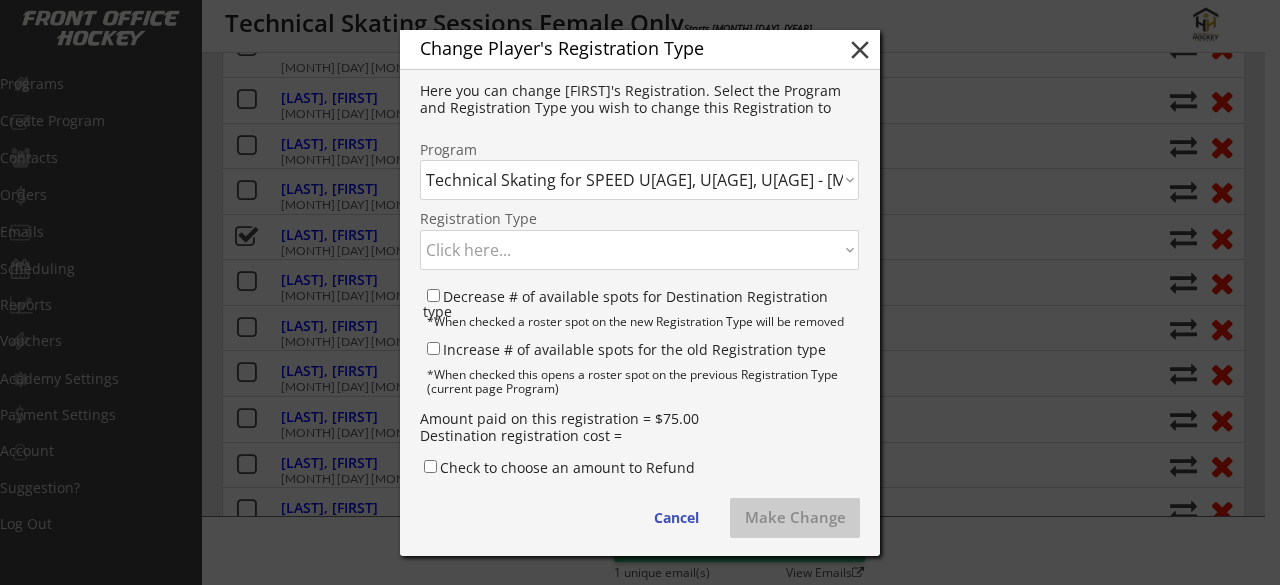 select on ""1348695171700984260__LOOKUP__1746241940649x158549534233416000"" 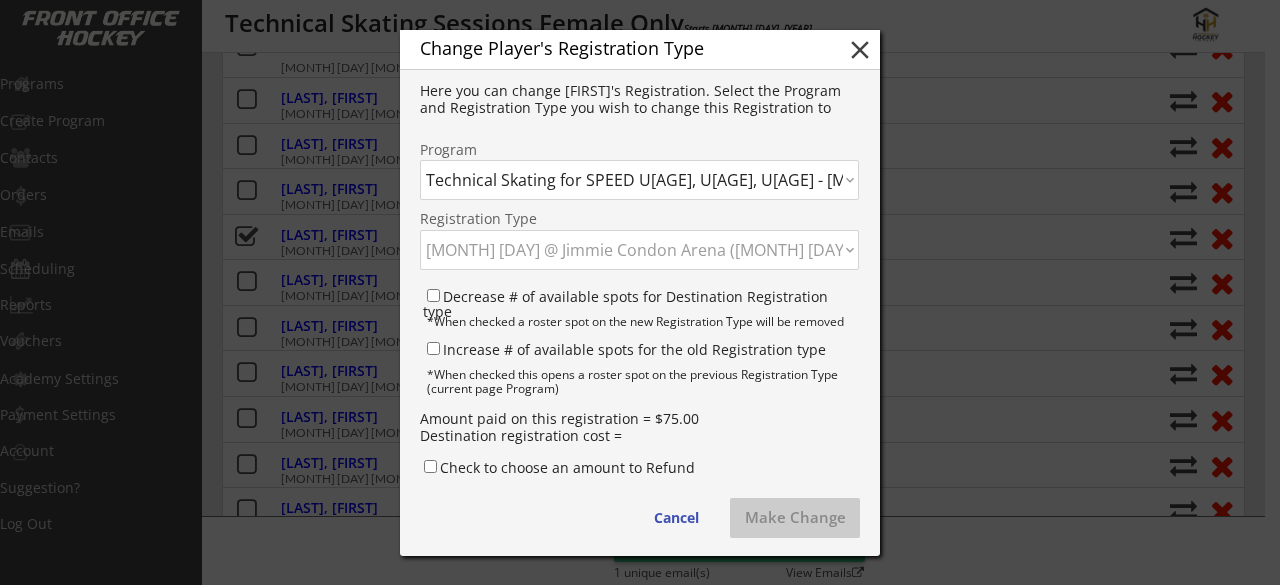 click on "Click here... [MONTH] [DAY] @ Winsport ([MONTH] [DAY], [YEAR]) - $75.00 [MONTH] [DAY] @ Winsport ([MONTH] [DAY], [YEAR]) - $75.00 [MONTH] [DAY] @ Jimmie Condon Arena ([MONTH] [DAY], [YEAR]) - $75.00 [MONTH] [DAY] @ Winsport ([MONTH] [DAY], [YEAR]) - $75.00 [MONTH] [DAY] @ Jimmie Condon Arena ([MONTH] [DAY], [YEAR]) - $75.00 [MONTH] [DAY] @ Winsport ([MONTH] [DAY], [YEAR]) - $75.00 [MONTH] [DAY] @ Jimmie Condon Arena ([MONTH] [DAY], [YEAR]) - $75.00 [MONTH] [DAY] @ Winsport ([MONTH] [DAY], [YEAR]) - $75.00 [MONTH] [DAY] @ Jimmie Condon Arena ([MONTH] [DAY], [YEAR]) - $75.00 [MONTH] [DAY] @ Jimmie Condon Arena ([MONTH] [DAY], [YEAR]) - $75.00 [MONTH] [DAY] @ Winsport ([MONTH] [DAY], [YEAR]) - $75.00 [MONTH] [DAY] @ Winsport ([MONTH] [DAY], [YEAR]) - $75.00 [MONTH] [DAY] @ Winsport ([MONTH] [DAY], [YEAR]) - $75.00 [MONTH] [DAY] @ Winsport ([MONTH] [DAY], [YEAR]) - $75.00 [MONTH] [DAY] @ Winsport ([MONTH] [DAY], [YEAR]) - $75.00 [MONTH] [DAY] @ Winsport ([MONTH] [DAY], [YEAR]) - $75.00 [MONTH] [DAY] @ Winsport ([MONTH] [DAY], [YEAR]) - $75.00 [MONTH] [DAY] @ Winsport ([MONTH] [DAY], [YEAR]) - $75.00" at bounding box center [639, 180] 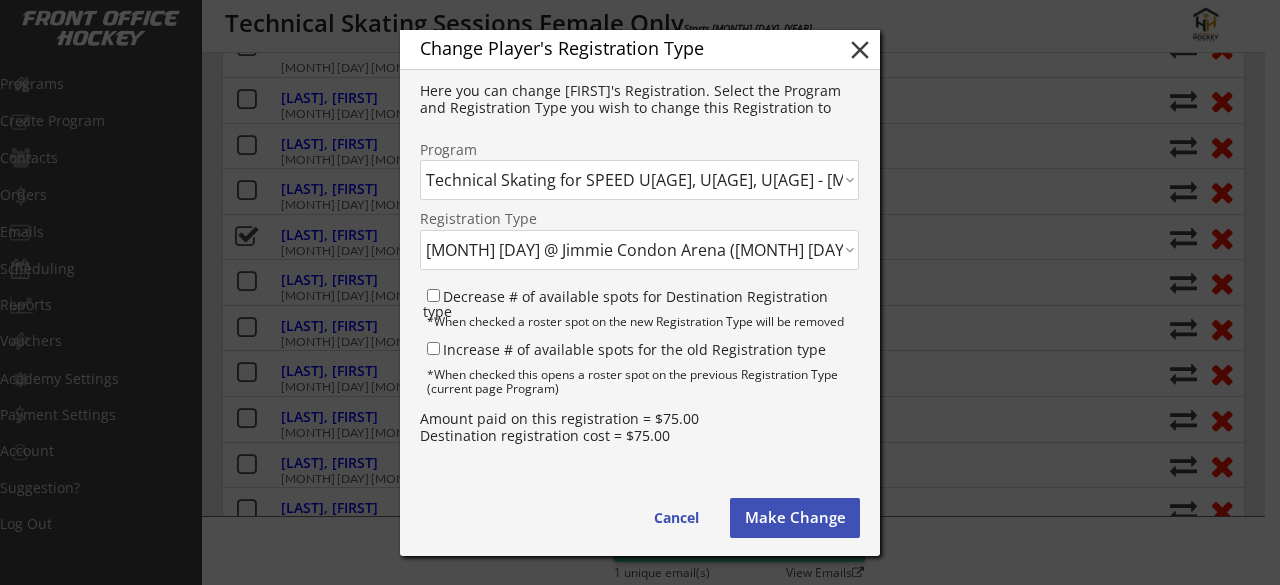 click on "Decrease # of available spots for Destination Registration type" at bounding box center [641, 299] 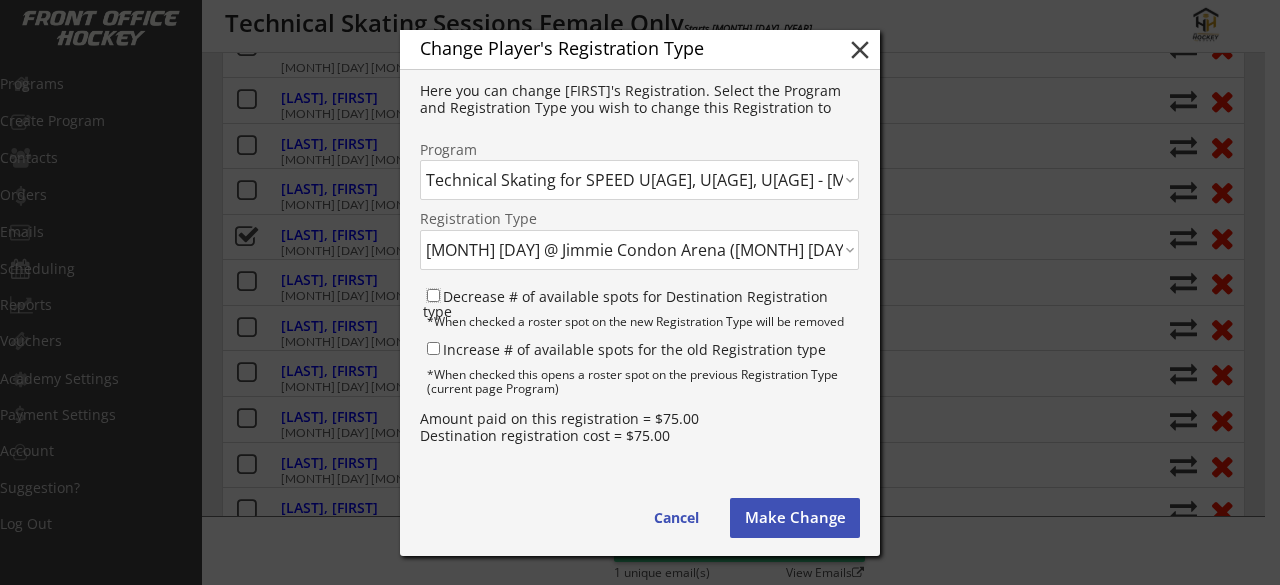 click on "Decrease # of available spots for Destination Registration type" at bounding box center [433, 295] 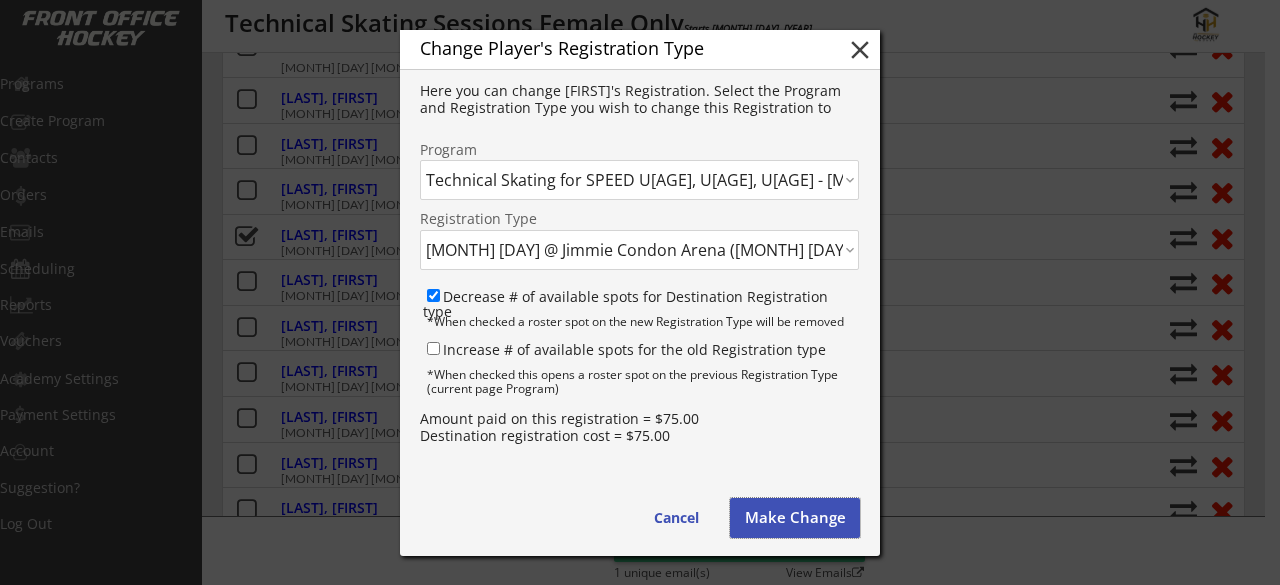 click on "Make Change" at bounding box center [795, 518] 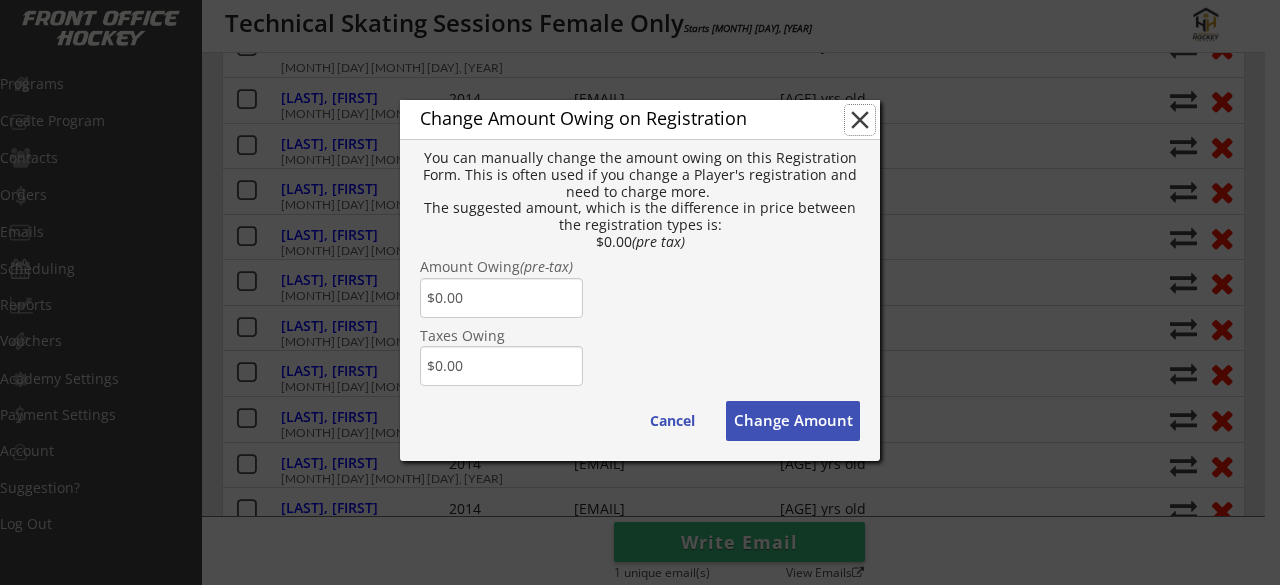 click on "close" at bounding box center (860, 120) 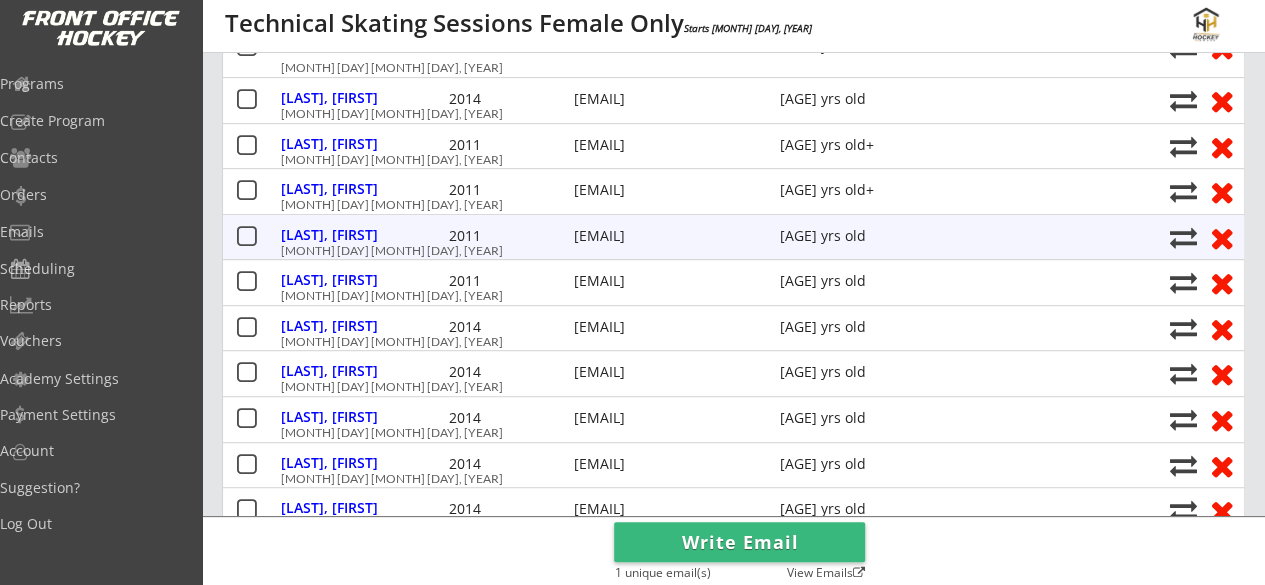 click at bounding box center [246, 237] 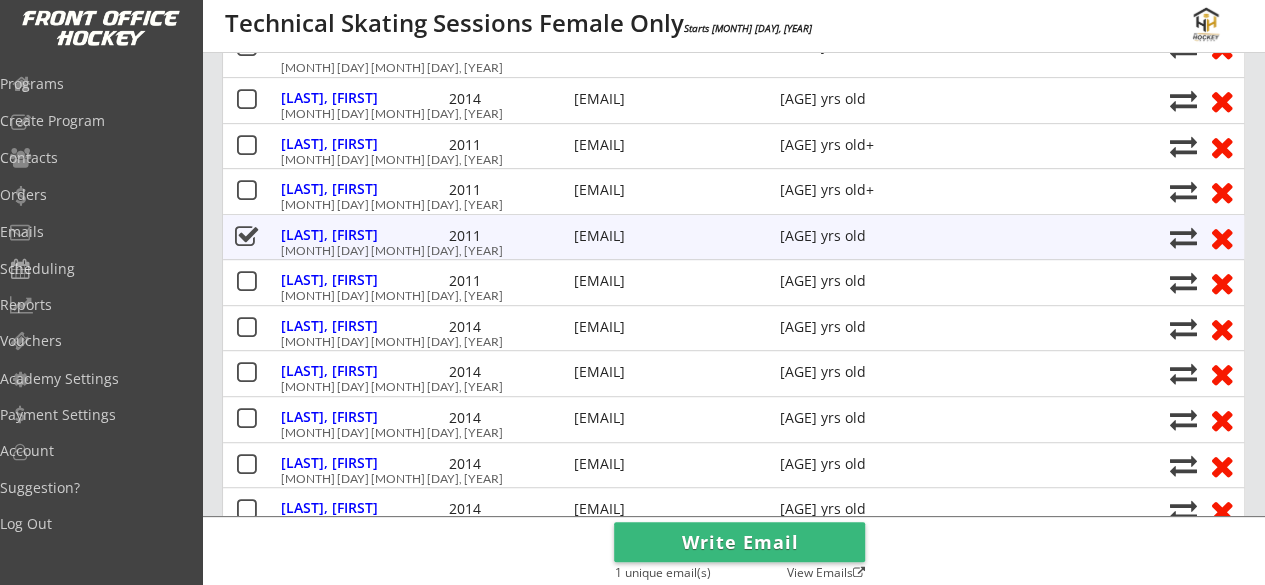 click at bounding box center (1183, 237) 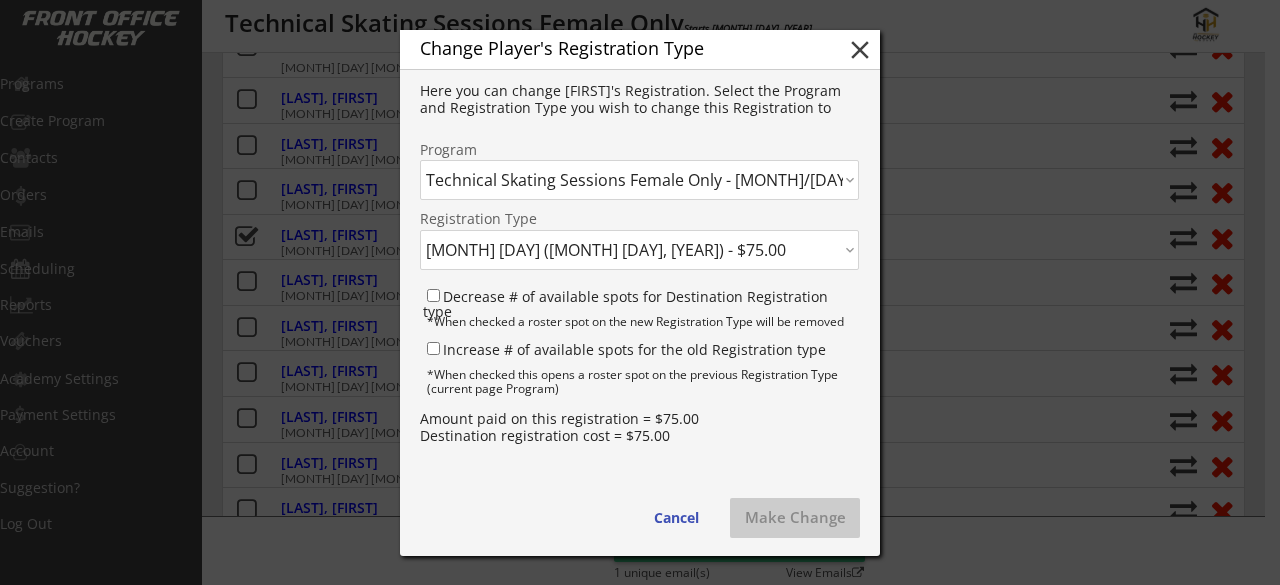 click on "Click here...[MONTH]/[DAY]/[YEAR]" at bounding box center [639, 180] 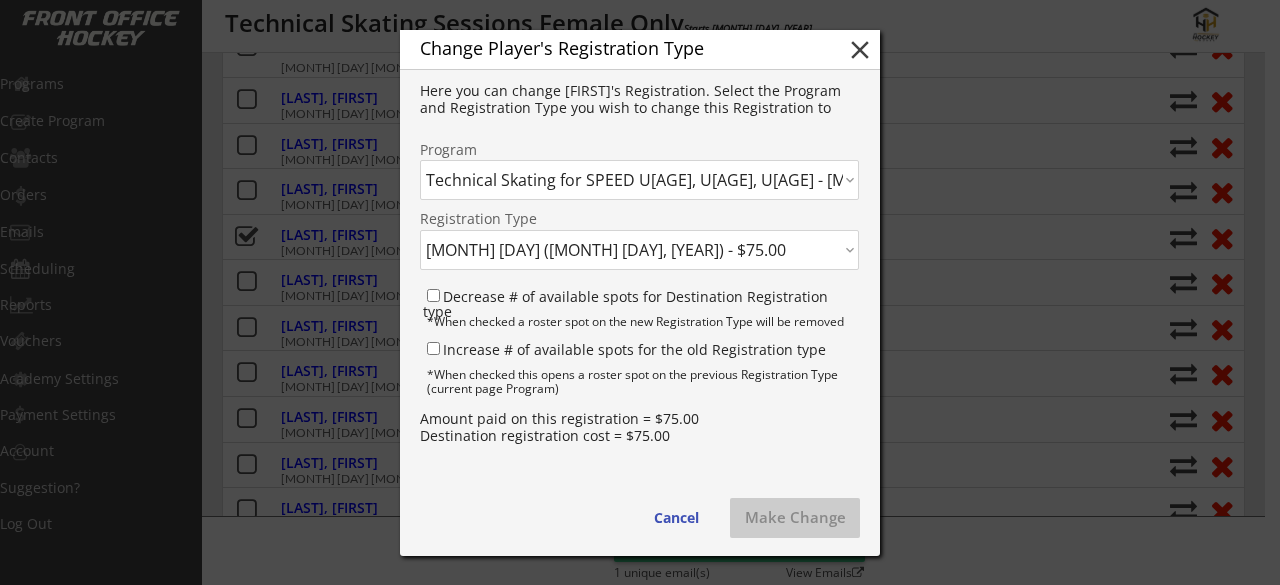 click on "Click here...[MONTH]/[DAY]/[YEAR]" at bounding box center [639, 180] 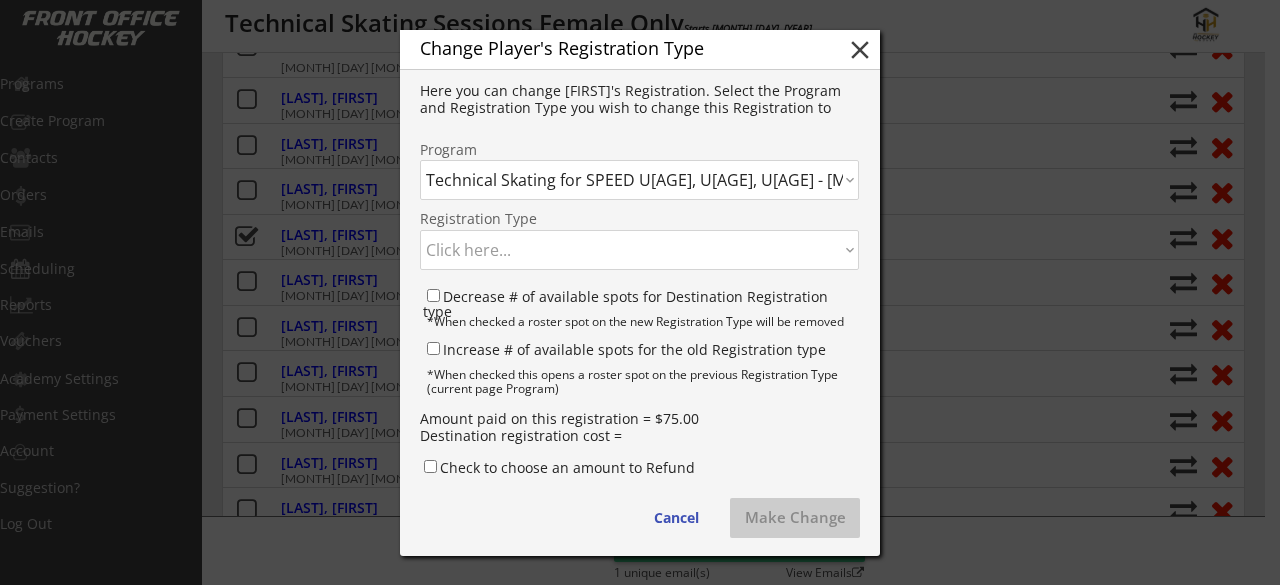 click on "Click here... [MONTH] [DAY] @ Winsport ([MONTH] [DAY], [YEAR]) - $75.00 [MONTH] [DAY] @ Winsport ([MONTH] [DAY], [YEAR]) - $75.00 [MONTH] [DAY] @ Jimmie Condon Arena ([MONTH] [DAY], [YEAR]) - $75.00 [MONTH] [DAY] @ Winsport ([MONTH] [DAY], [YEAR]) - $75.00 [MONTH] [DAY] @ Jimmie Condon Arena ([MONTH] [DAY], [YEAR]) - $75.00 [MONTH] [DAY] @ Winsport ([MONTH] [DAY], [YEAR]) - $75.00 [MONTH] [DAY] @ Jimmie Condon Arena ([MONTH] [DAY], [YEAR]) - $75.00 [MONTH] [DAY] @ Winsport ([MONTH] [DAY], [YEAR]) - $75.00 [MONTH] [DAY] @ Jimmie Condon Arena ([MONTH] [DAY], [YEAR]) - $75.00 [MONTH] [DAY] @ Jimmie Condon Arena ([MONTH] [DAY], [YEAR]) - $75.00 [MONTH] [DAY] @ Winsport ([MONTH] [DAY], [YEAR]) - $75.00 [MONTH] [DAY] @ Winsport ([MONTH] [DAY], [YEAR]) - $75.00 [MONTH] [DAY] @ Winsport ([MONTH] [DAY], [YEAR]) - $75.00 [MONTH] [DAY] @ Winsport ([MONTH] [DAY], [YEAR]) - $75.00 [MONTH] [DAY] @ Winsport ([MONTH] [DAY], [YEAR]) - $75.00 [MONTH] [DAY] @ Winsport ([MONTH] [DAY], [YEAR]) - $75.00 [MONTH] [DAY] @ Winsport ([MONTH] [DAY], [YEAR]) - $75.00 [MONTH] [DAY] @ Winsport ([MONTH] [DAY], [YEAR]) - $75.00" at bounding box center [639, 180] 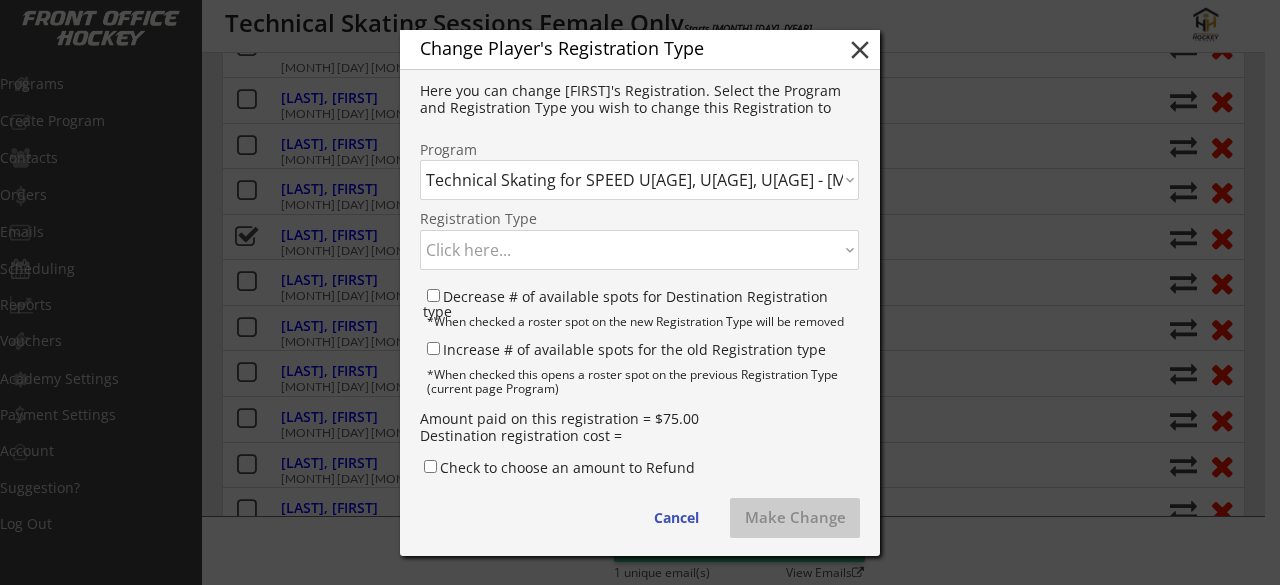 select on ""1348695171700984260__LOOKUP__1746241945331x306096939604678640"" 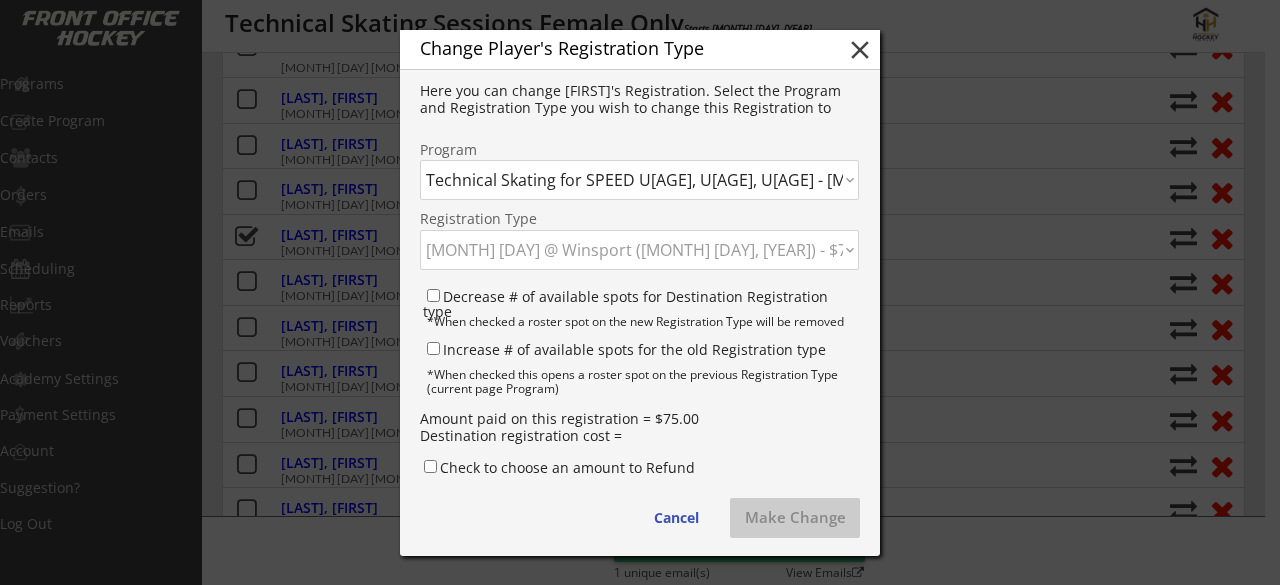 click on "Click here... [MONTH] [DAY] @ Winsport ([MONTH] [DAY], [YEAR]) - $75.00 [MONTH] [DAY] @ Winsport ([MONTH] [DAY], [YEAR]) - $75.00 [MONTH] [DAY] @ Jimmie Condon Arena ([MONTH] [DAY], [YEAR]) - $75.00 [MONTH] [DAY] @ Winsport ([MONTH] [DAY], [YEAR]) - $75.00 [MONTH] [DAY] @ Jimmie Condon Arena ([MONTH] [DAY], [YEAR]) - $75.00 [MONTH] [DAY] @ Winsport ([MONTH] [DAY], [YEAR]) - $75.00 [MONTH] [DAY] @ Jimmie Condon Arena ([MONTH] [DAY], [YEAR]) - $75.00 [MONTH] [DAY] @ Winsport ([MONTH] [DAY], [YEAR]) - $75.00 [MONTH] [DAY] @ Jimmie Condon Arena ([MONTH] [DAY], [YEAR]) - $75.00 [MONTH] [DAY] @ Jimmie Condon Arena ([MONTH] [DAY], [YEAR]) - $75.00 [MONTH] [DAY] @ Winsport ([MONTH] [DAY], [YEAR]) - $75.00 [MONTH] [DAY] @ Winsport ([MONTH] [DAY], [YEAR]) - $75.00 [MONTH] [DAY] @ Winsport ([MONTH] [DAY], [YEAR]) - $75.00 [MONTH] [DAY] @ Winsport ([MONTH] [DAY], [YEAR]) - $75.00 [MONTH] [DAY] @ Winsport ([MONTH] [DAY], [YEAR]) - $75.00 [MONTH] [DAY] @ Winsport ([MONTH] [DAY], [YEAR]) - $75.00 [MONTH] [DAY] @ Winsport ([MONTH] [DAY], [YEAR]) - $75.00 [MONTH] [DAY] @ Winsport ([MONTH] [DAY], [YEAR]) - $75.00" at bounding box center (639, 180) 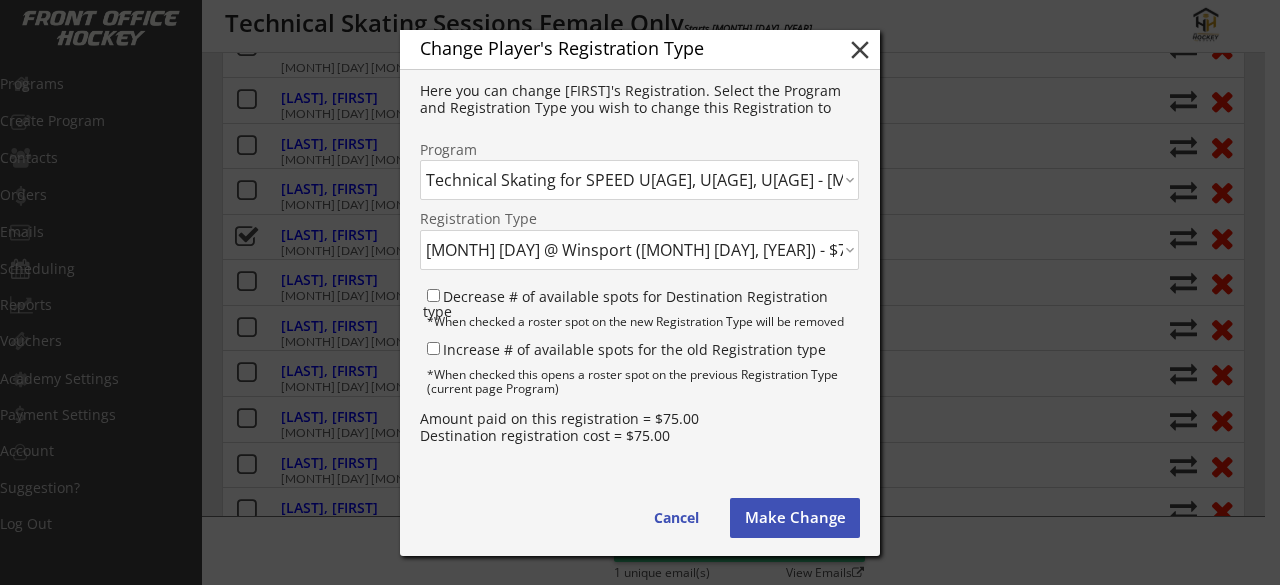click on "Decrease # of available spots for Destination Registration type" at bounding box center (625, 304) 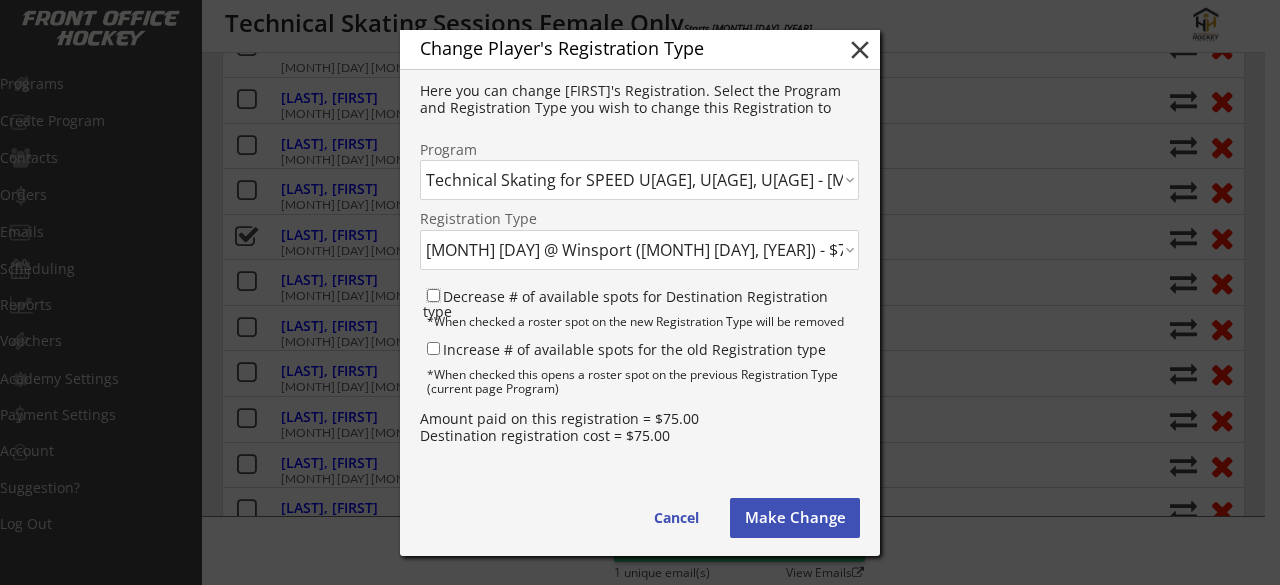 click on "Decrease # of available spots for Destination Registration type" at bounding box center [433, 295] 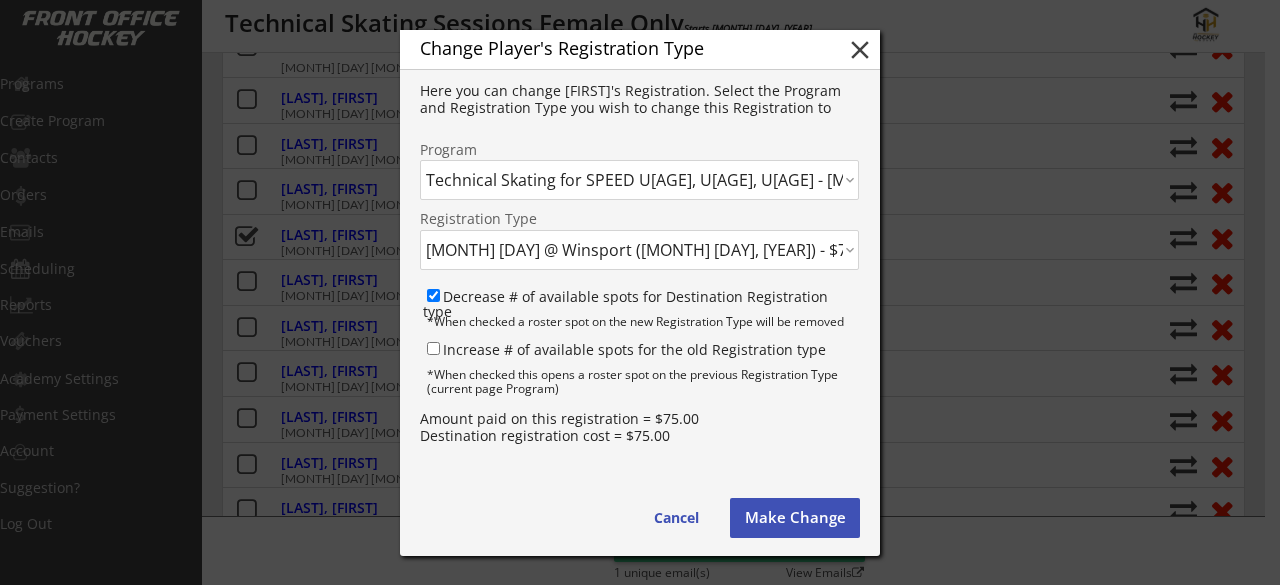 click on "Make Change" at bounding box center [676, 518] 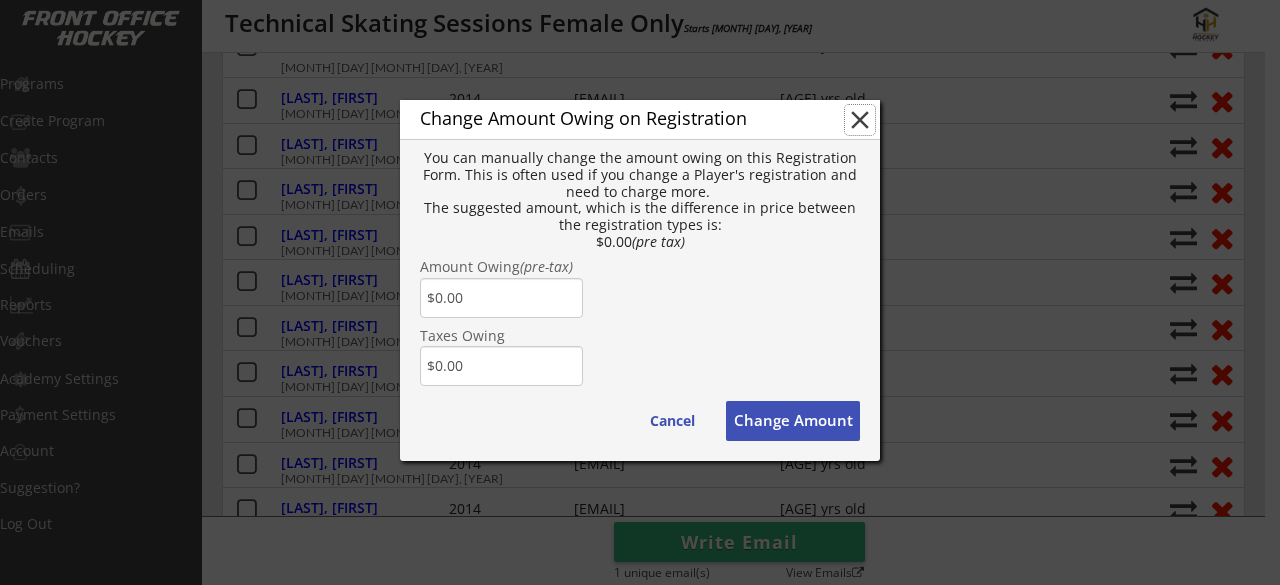 click on "close" at bounding box center (860, 120) 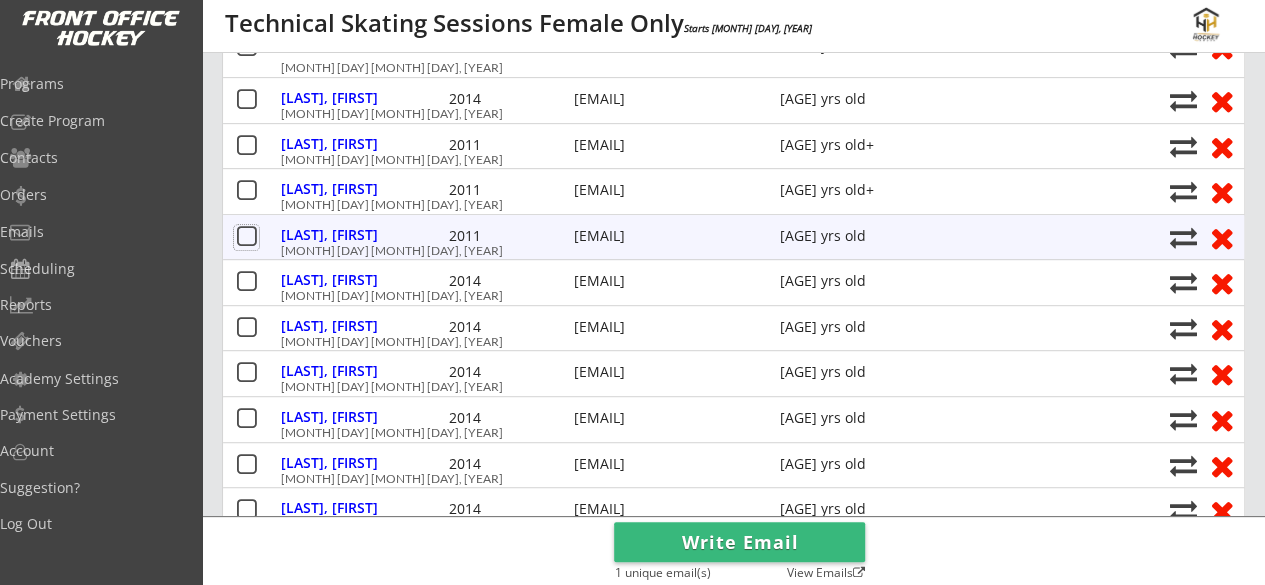 click at bounding box center (246, 237) 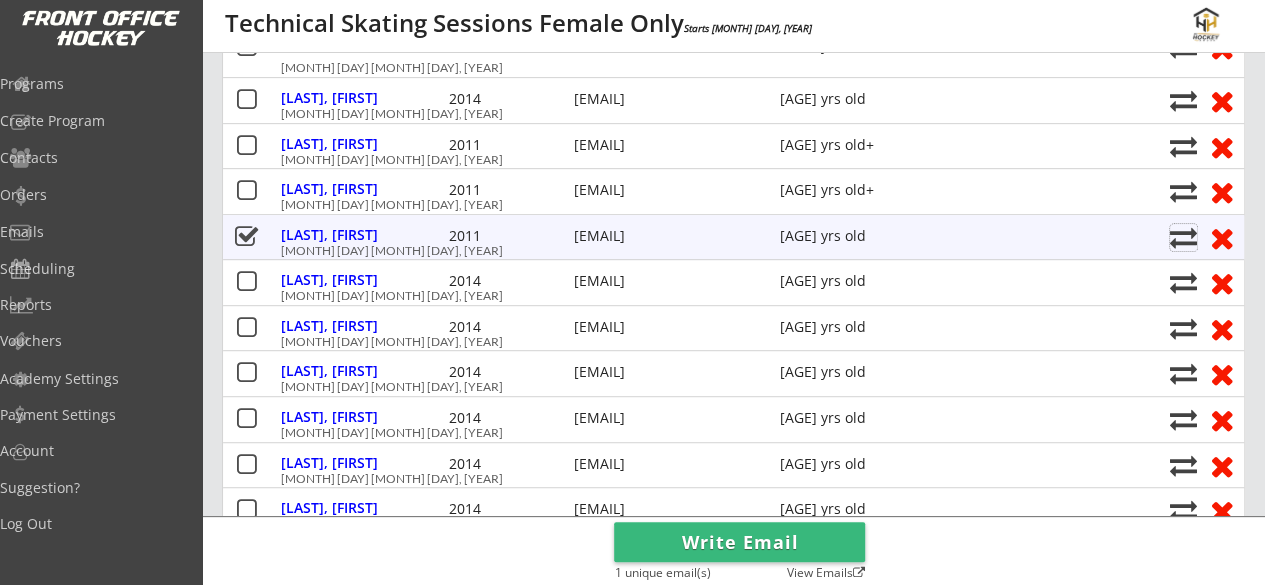 click at bounding box center [1183, 237] 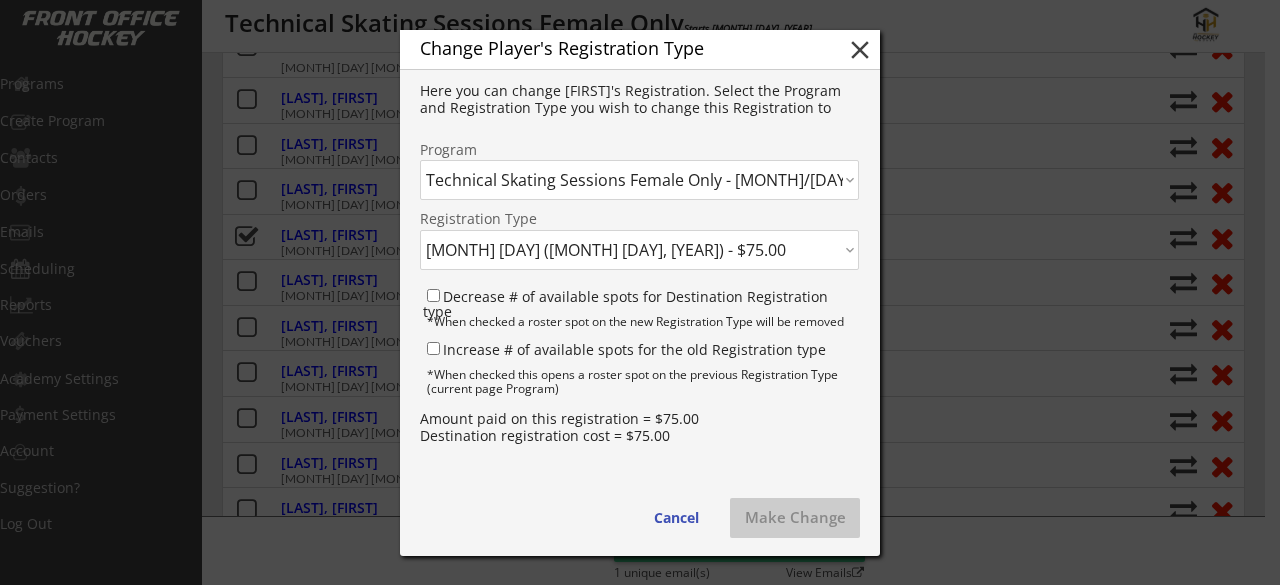 click on "Click here...[MONTH]/[DAY]/[YEAR]" at bounding box center (639, 180) 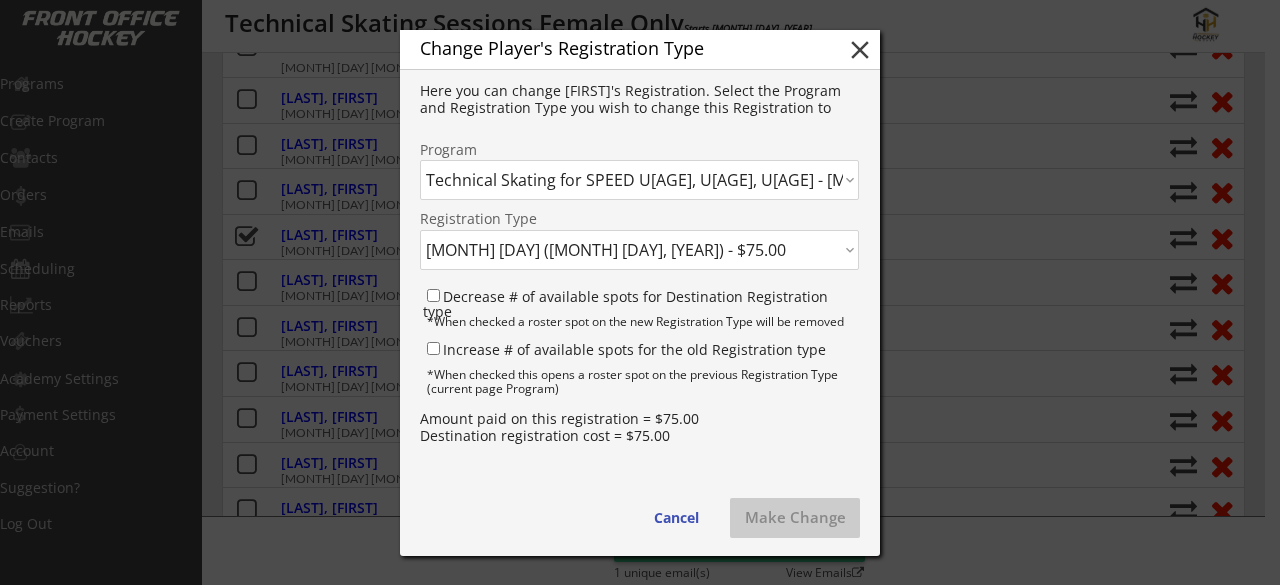 click on "Click here...[MONTH]/[DAY]/[YEAR]" at bounding box center [639, 180] 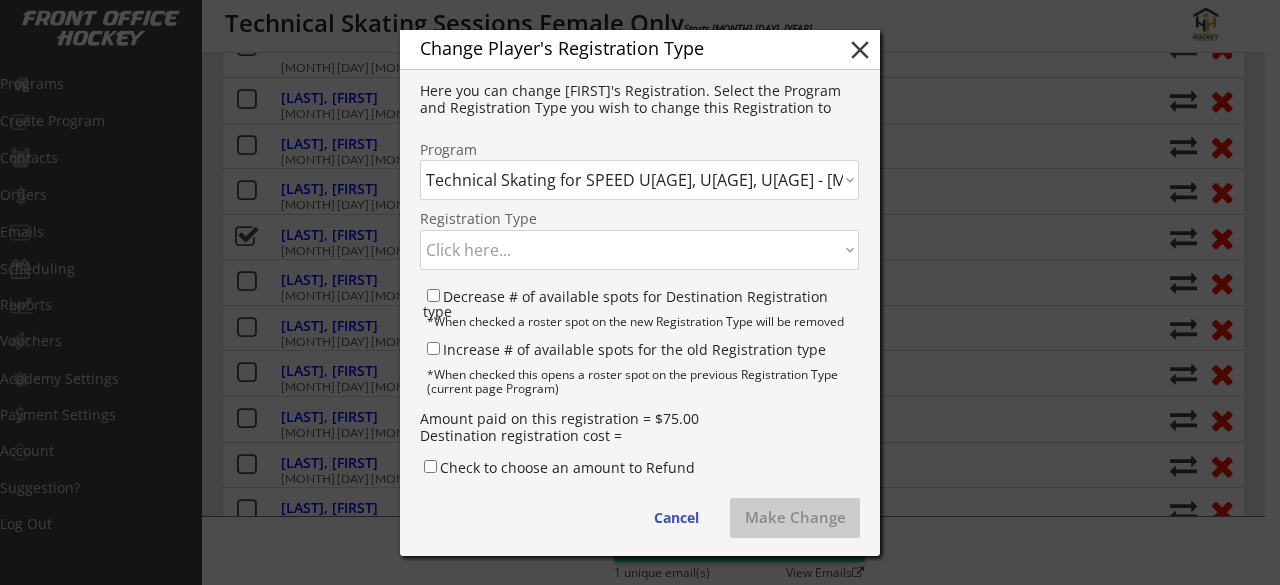 click on "Click here... [MONTH] [DAY] @ Winsport ([MONTH] [DAY], [YEAR]) - $75.00 [MONTH] [DAY] @ Winsport ([MONTH] [DAY], [YEAR]) - $75.00 [MONTH] [DAY] @ Jimmie Condon Arena ([MONTH] [DAY], [YEAR]) - $75.00 [MONTH] [DAY] @ Winsport ([MONTH] [DAY], [YEAR]) - $75.00 [MONTH] [DAY] @ Jimmie Condon Arena ([MONTH] [DAY], [YEAR]) - $75.00 [MONTH] [DAY] @ Winsport ([MONTH] [DAY], [YEAR]) - $75.00 [MONTH] [DAY] @ Jimmie Condon Arena ([MONTH] [DAY], [YEAR]) - $75.00 [MONTH] [DAY] @ Winsport ([MONTH] [DAY], [YEAR]) - $75.00 [MONTH] [DAY] @ Jimmie Condon Arena ([MONTH] [DAY], [YEAR]) - $75.00 [MONTH] [DAY] @ Jimmie Condon Arena ([MONTH] [DAY], [YEAR]) - $75.00 [MONTH] [DAY] @ Winsport ([MONTH] [DAY], [YEAR]) - $75.00 [MONTH] [DAY] @ Winsport ([MONTH] [DAY], [YEAR]) - $75.00 [MONTH] [DAY] @ Winsport ([MONTH] [DAY], [YEAR]) - $75.00 [MONTH] [DAY] @ Winsport ([MONTH] [DAY], [YEAR]) - $75.00 [MONTH] [DAY] @ Winsport ([MONTH] [DAY], [YEAR]) - $75.00 [MONTH] [DAY] @ Winsport ([MONTH] [DAY], [YEAR]) - $75.00 [MONTH] [DAY] @ Winsport ([MONTH] [DAY], [YEAR]) - $75.00 [MONTH] [DAY] @ Winsport ([MONTH] [DAY], [YEAR]) - $75.00" at bounding box center [639, 180] 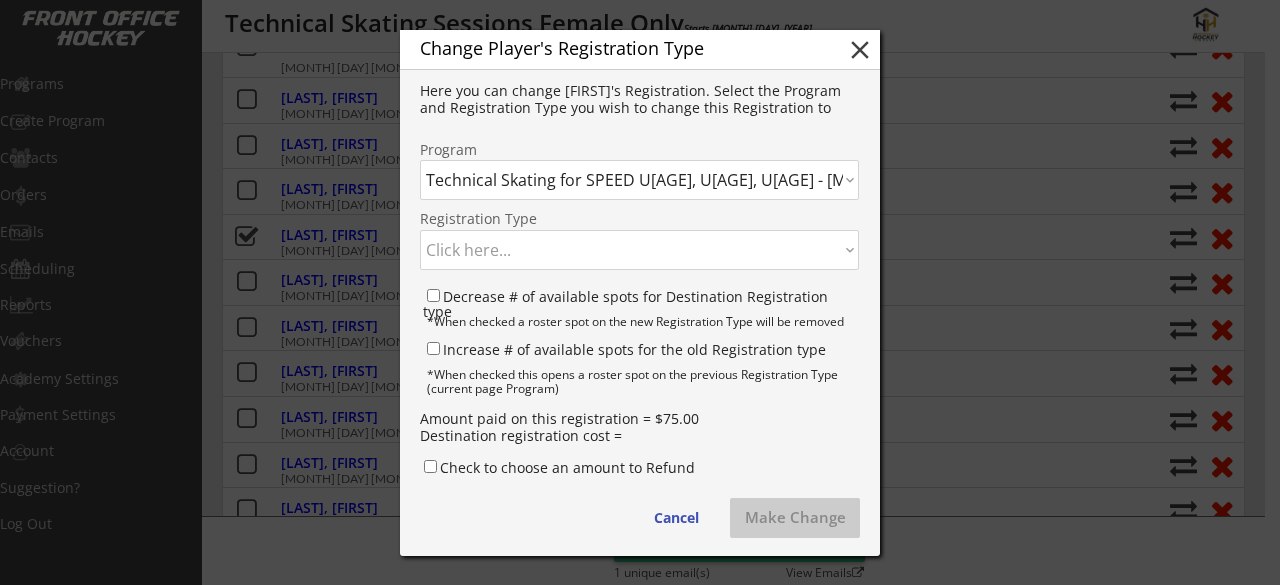 select on ""1348695171700984260__LOOKUP__1746241949887x835262603315594400"" 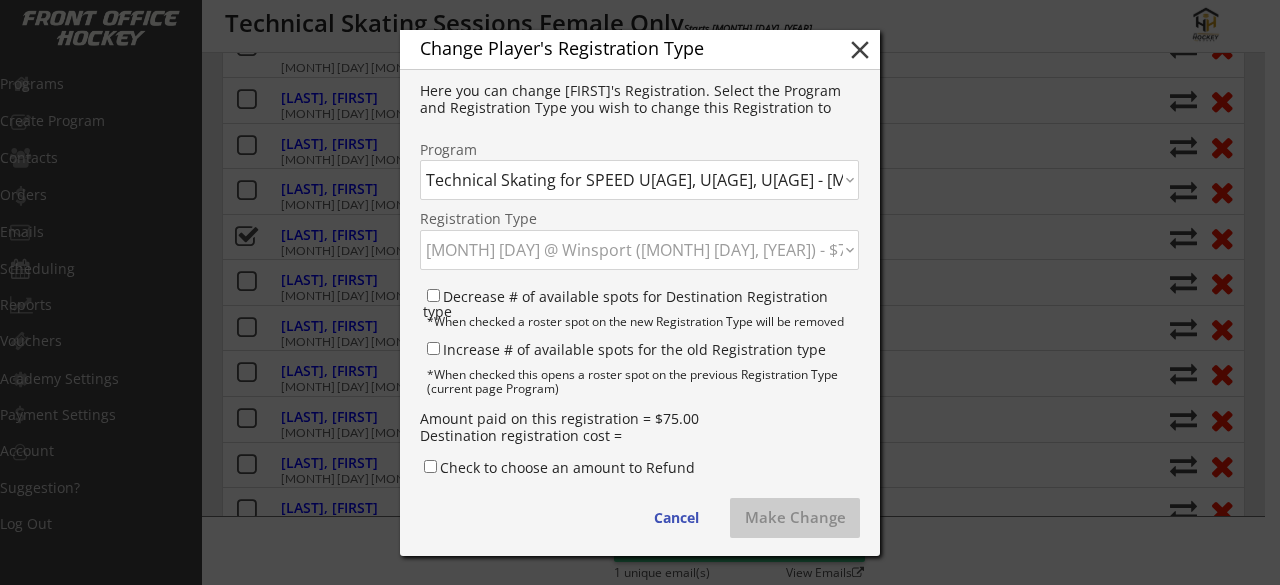 click on "Click here... [MONTH] [DAY] @ Winsport ([MONTH] [DAY], [YEAR]) - $75.00 [MONTH] [DAY] @ Winsport ([MONTH] [DAY], [YEAR]) - $75.00 [MONTH] [DAY] @ Jimmie Condon Arena ([MONTH] [DAY], [YEAR]) - $75.00 [MONTH] [DAY] @ Winsport ([MONTH] [DAY], [YEAR]) - $75.00 [MONTH] [DAY] @ Jimmie Condon Arena ([MONTH] [DAY], [YEAR]) - $75.00 [MONTH] [DAY] @ Winsport ([MONTH] [DAY], [YEAR]) - $75.00 [MONTH] [DAY] @ Jimmie Condon Arena ([MONTH] [DAY], [YEAR]) - $75.00 [MONTH] [DAY] @ Winsport ([MONTH] [DAY], [YEAR]) - $75.00 [MONTH] [DAY] @ Jimmie Condon Arena ([MONTH] [DAY], [YEAR]) - $75.00 [MONTH] [DAY] @ Jimmie Condon Arena ([MONTH] [DAY], [YEAR]) - $75.00 [MONTH] [DAY] @ Winsport ([MONTH] [DAY], [YEAR]) - $75.00 [MONTH] [DAY] @ Winsport ([MONTH] [DAY], [YEAR]) - $75.00 [MONTH] [DAY] @ Winsport ([MONTH] [DAY], [YEAR]) - $75.00 [MONTH] [DAY] @ Winsport ([MONTH] [DAY], [YEAR]) - $75.00 [MONTH] [DAY] @ Winsport ([MONTH] [DAY], [YEAR]) - $75.00 [MONTH] [DAY] @ Winsport ([MONTH] [DAY], [YEAR]) - $75.00 [MONTH] [DAY] @ Winsport ([MONTH] [DAY], [YEAR]) - $75.00 [MONTH] [DAY] @ Winsport ([MONTH] [DAY], [YEAR]) - $75.00" at bounding box center [639, 180] 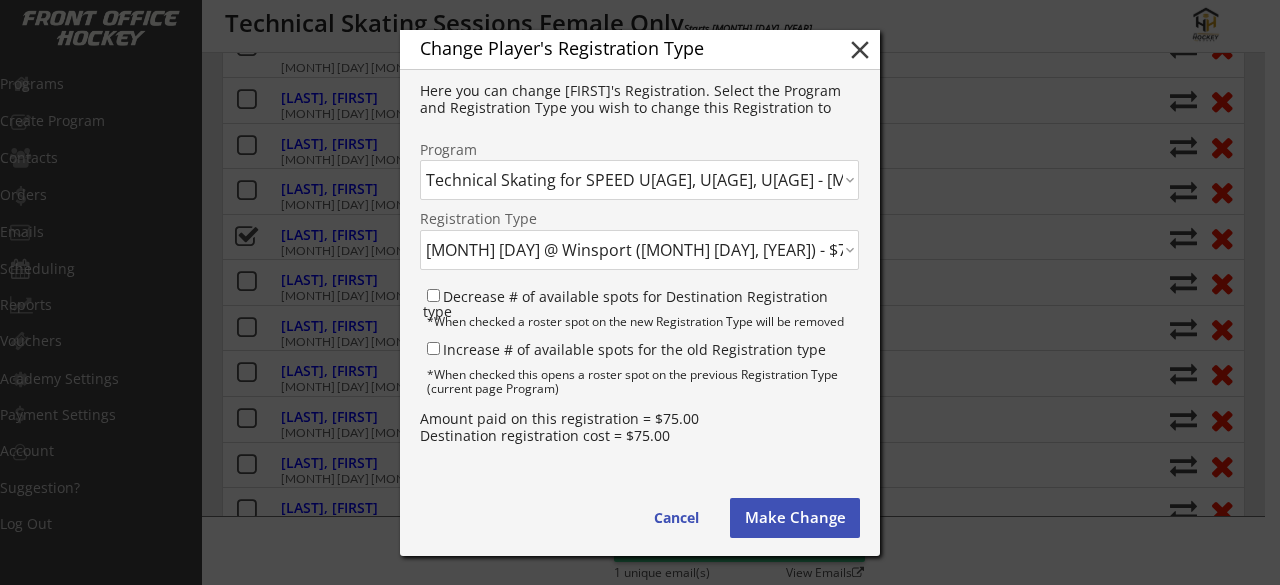 click on "Decrease # of available spots for Destination Registration type" at bounding box center (641, 299) 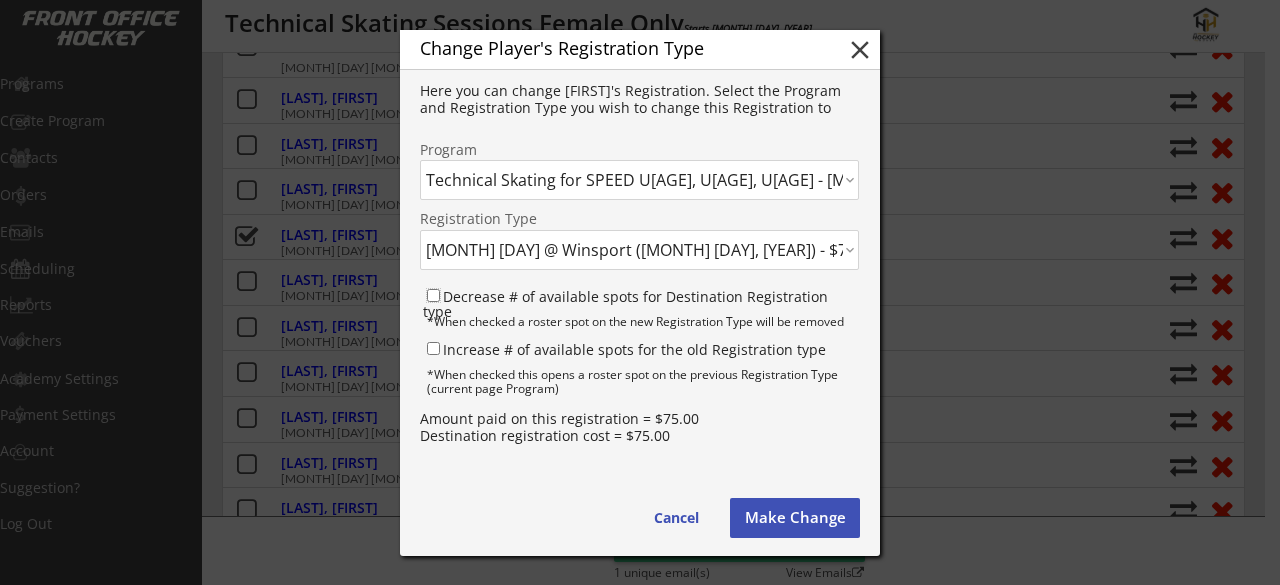 click on "Decrease # of available spots for Destination Registration type" at bounding box center [433, 295] 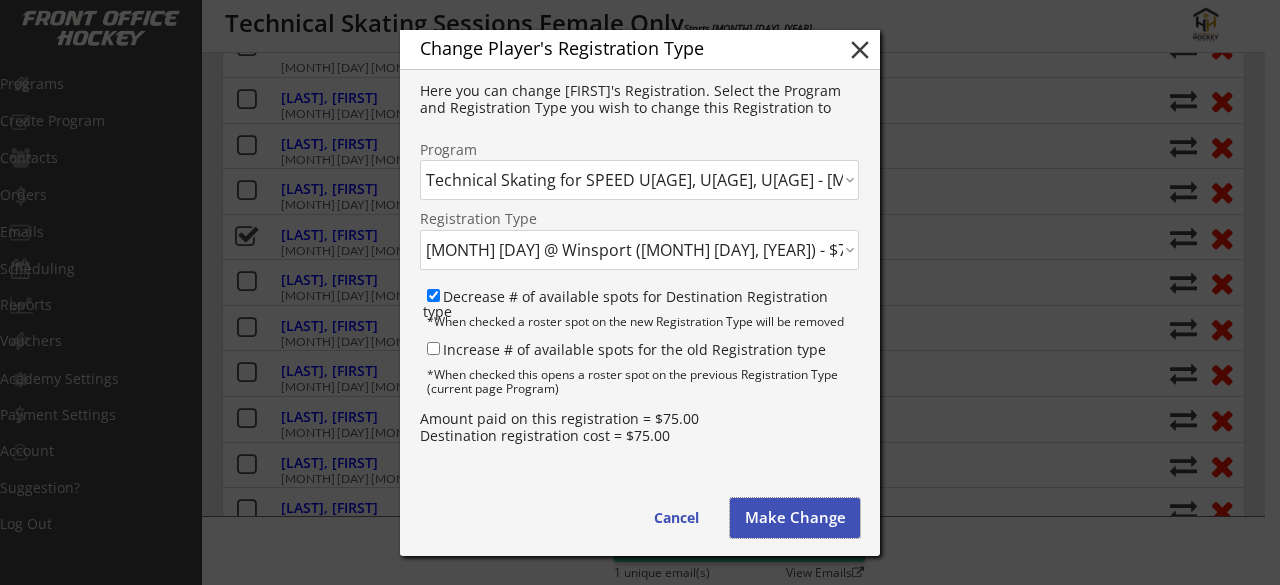click on "Make Change" at bounding box center [795, 518] 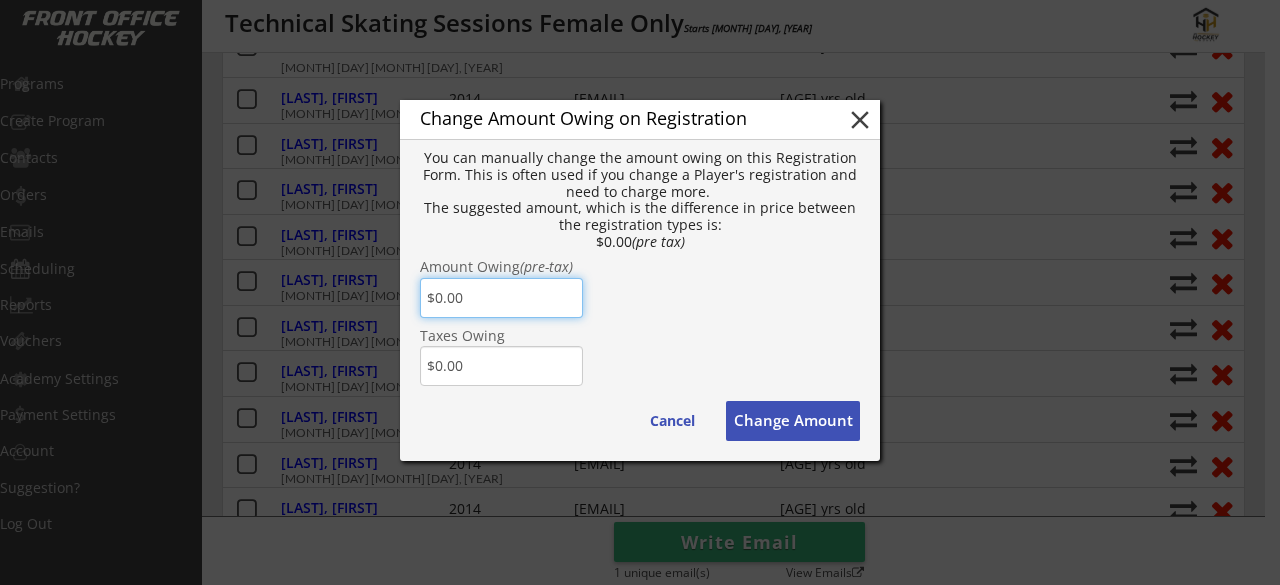 click on "close" at bounding box center [0, 0] 